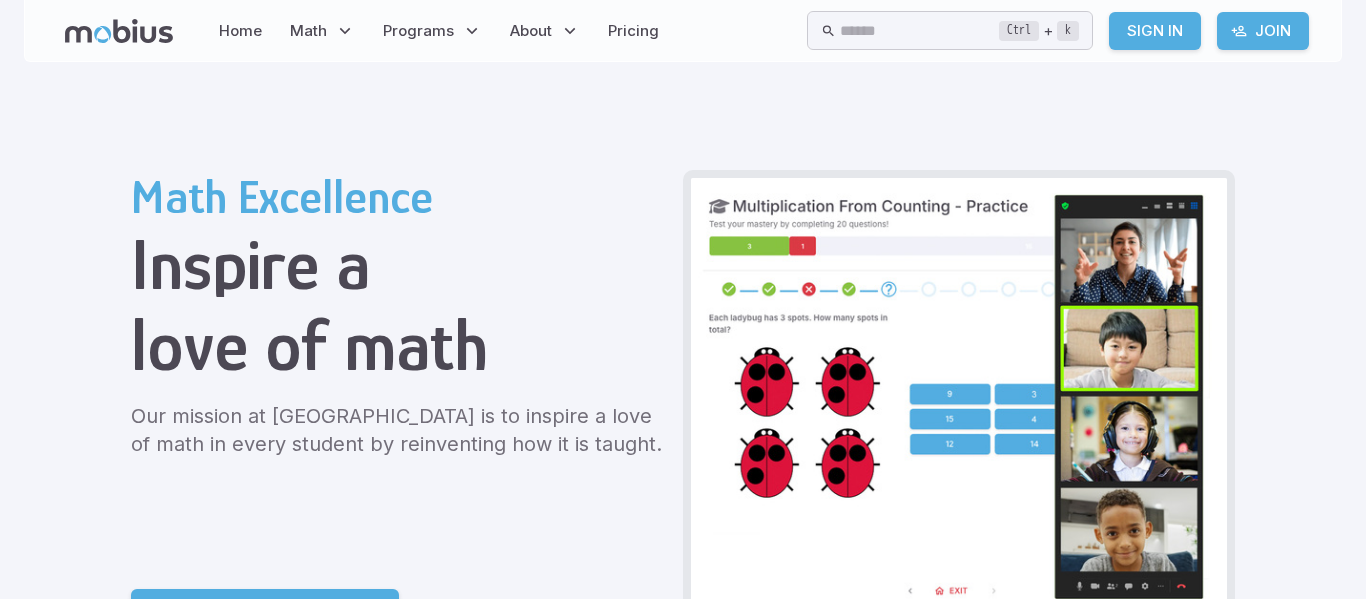 scroll, scrollTop: 0, scrollLeft: 0, axis: both 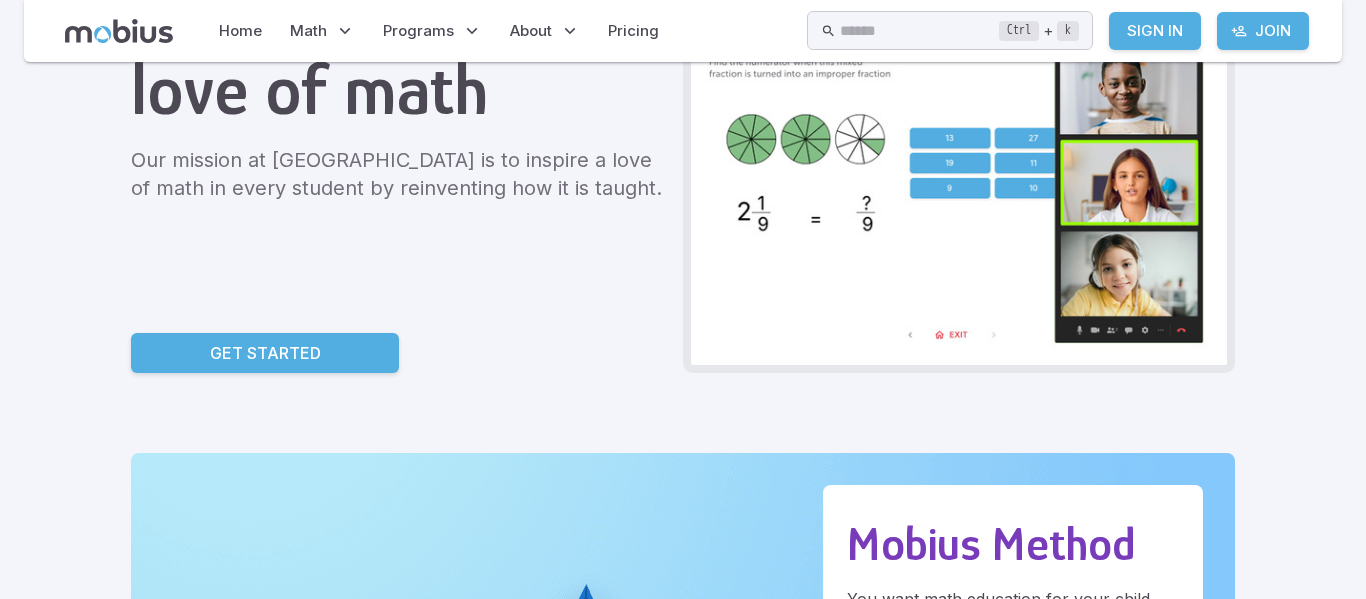 click on "Get Started" at bounding box center [265, 353] 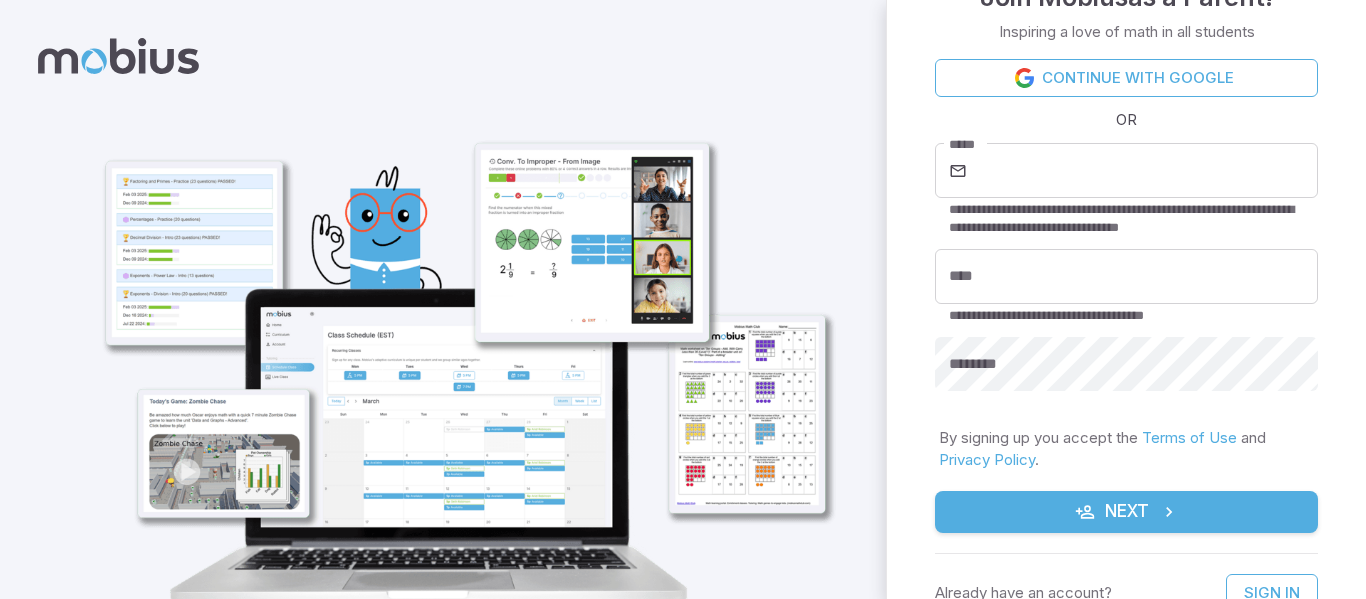 scroll, scrollTop: 0, scrollLeft: 0, axis: both 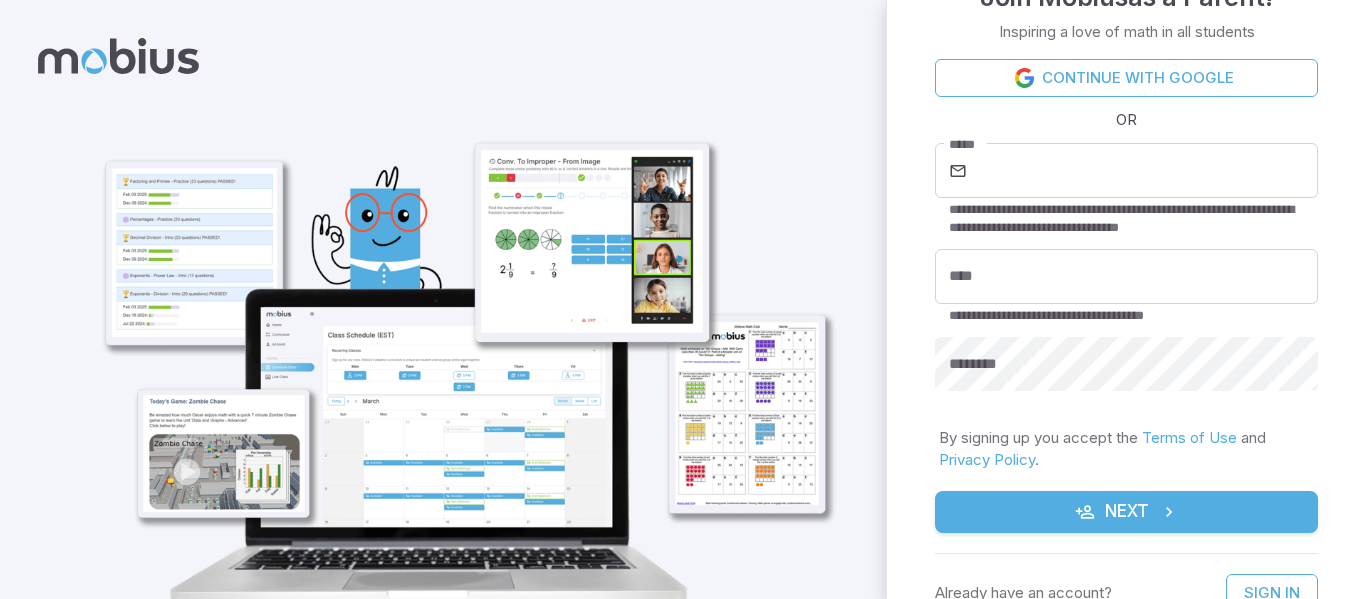 click on "**********" at bounding box center (1126, 233) 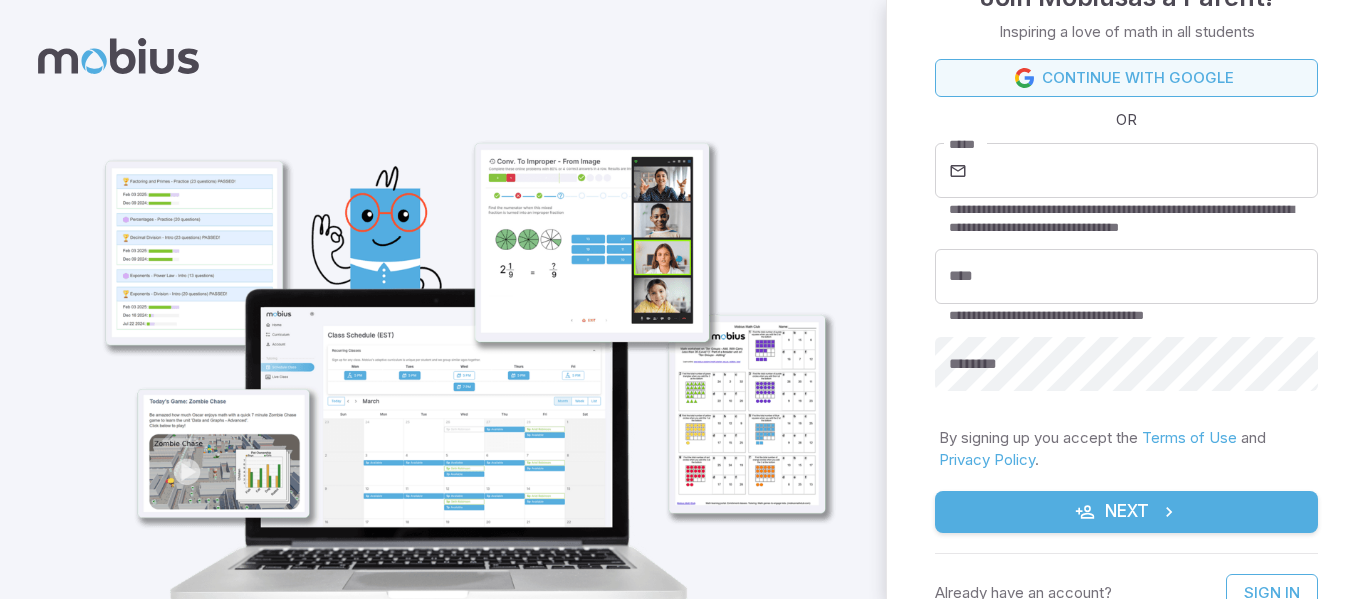 click on "Continue with Google" at bounding box center (1126, 78) 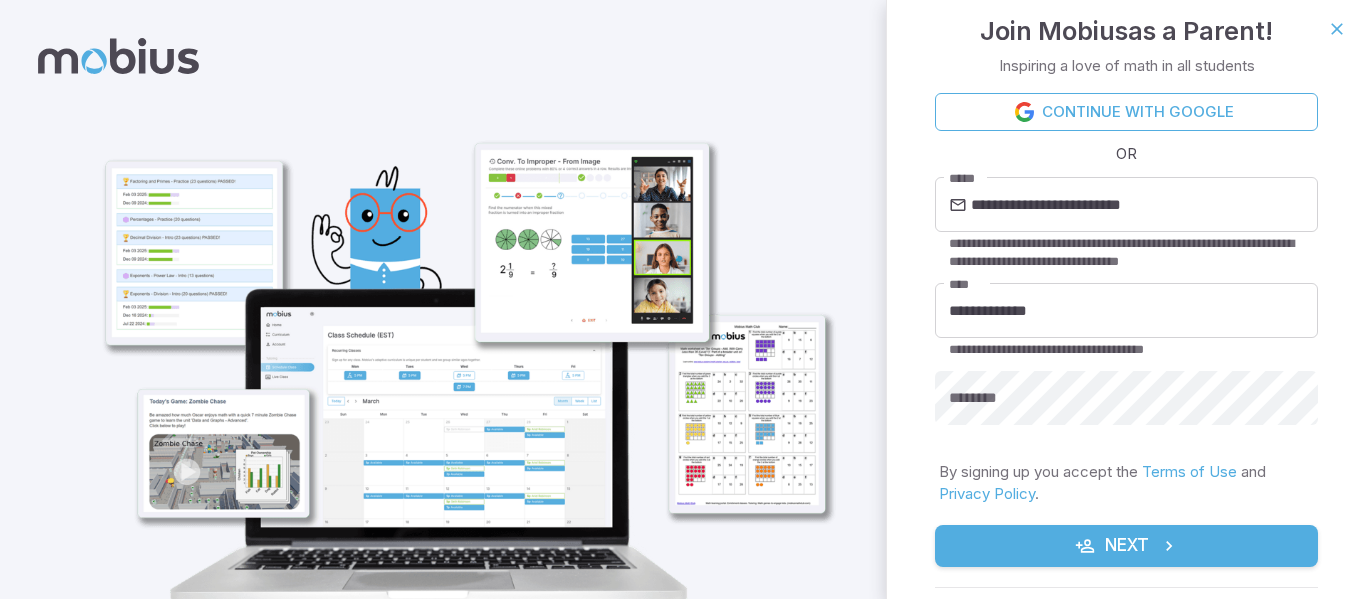 scroll, scrollTop: 0, scrollLeft: 0, axis: both 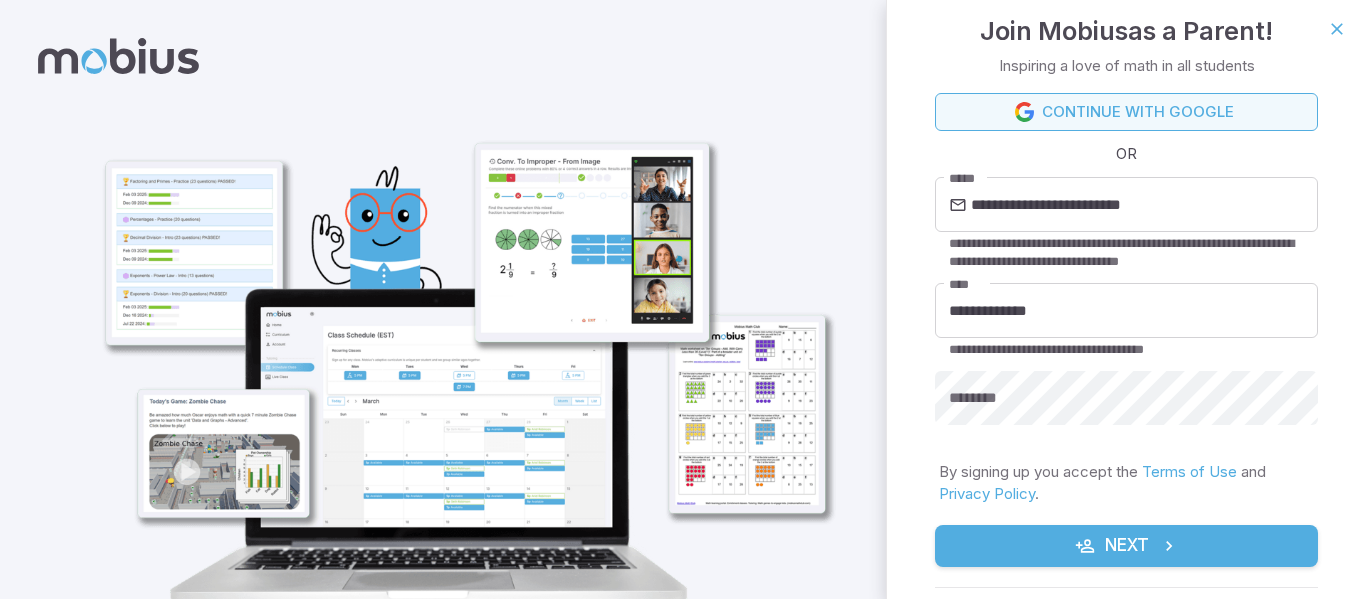 click on "Continue with Google" at bounding box center (1126, 112) 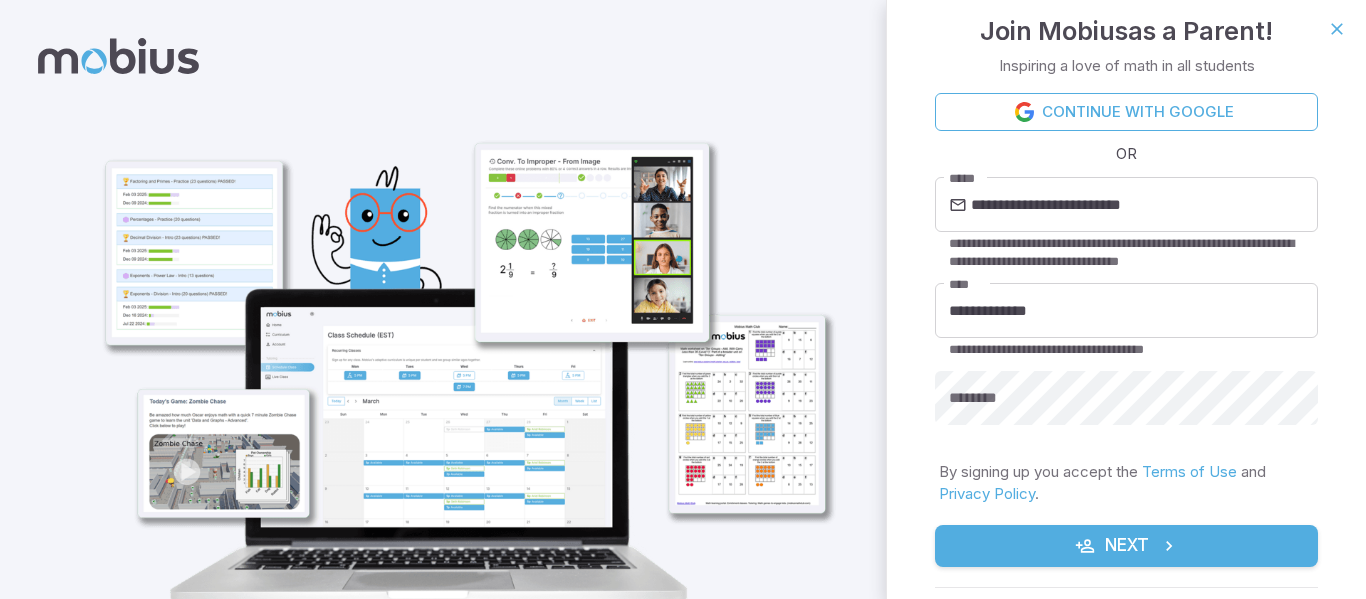 scroll, scrollTop: 0, scrollLeft: 0, axis: both 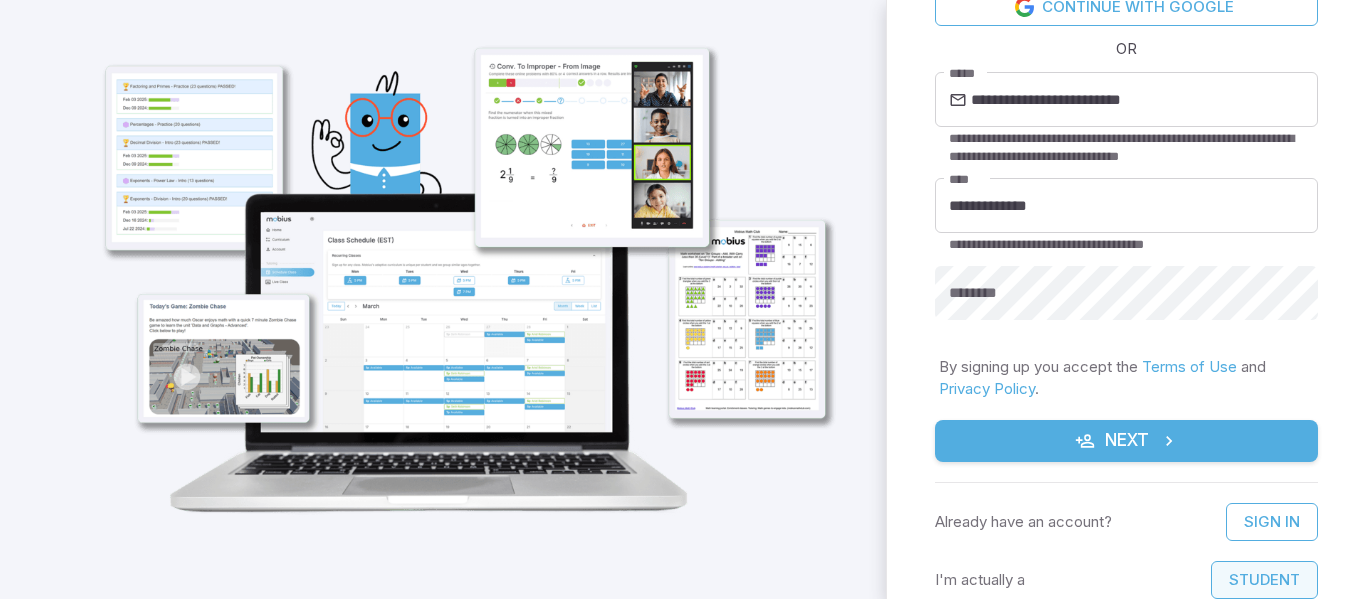 click on "Student" at bounding box center [1264, 580] 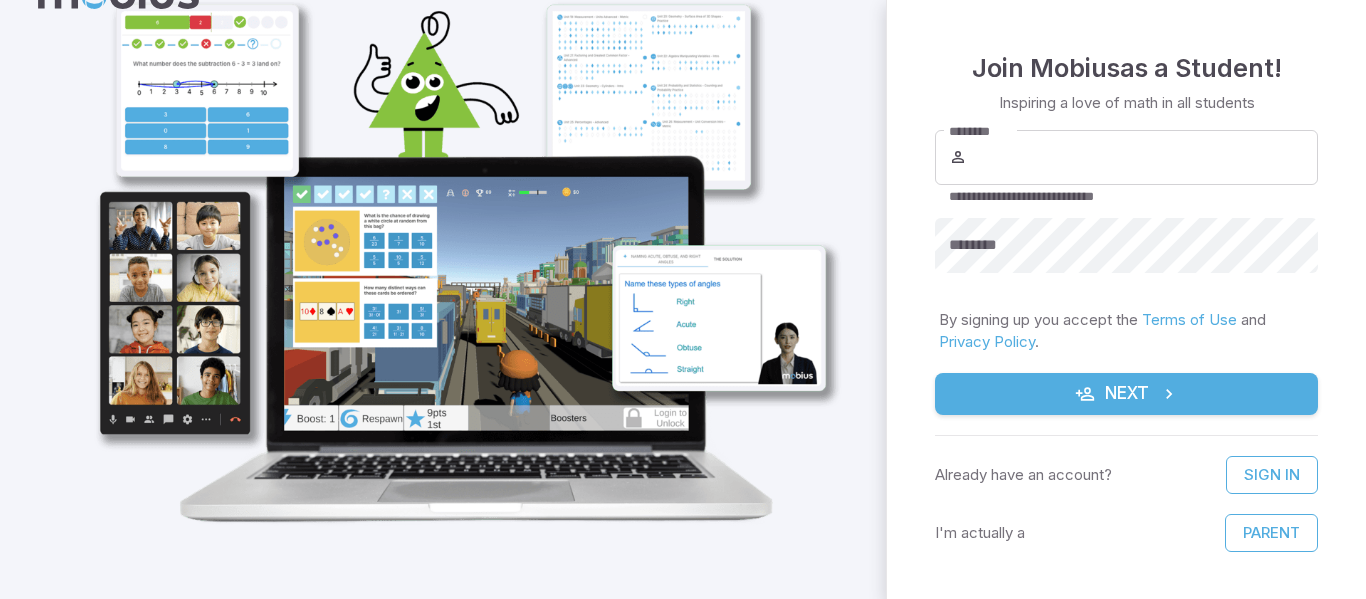 scroll, scrollTop: 58, scrollLeft: 0, axis: vertical 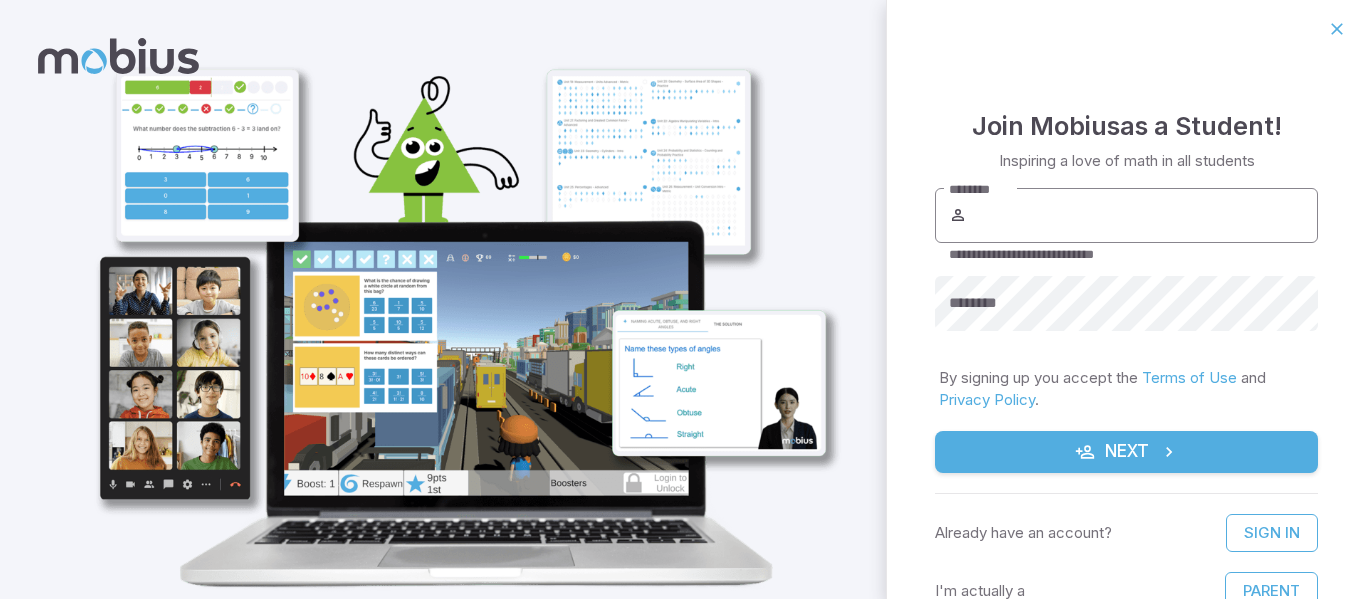 click on "********" at bounding box center [1144, 216] 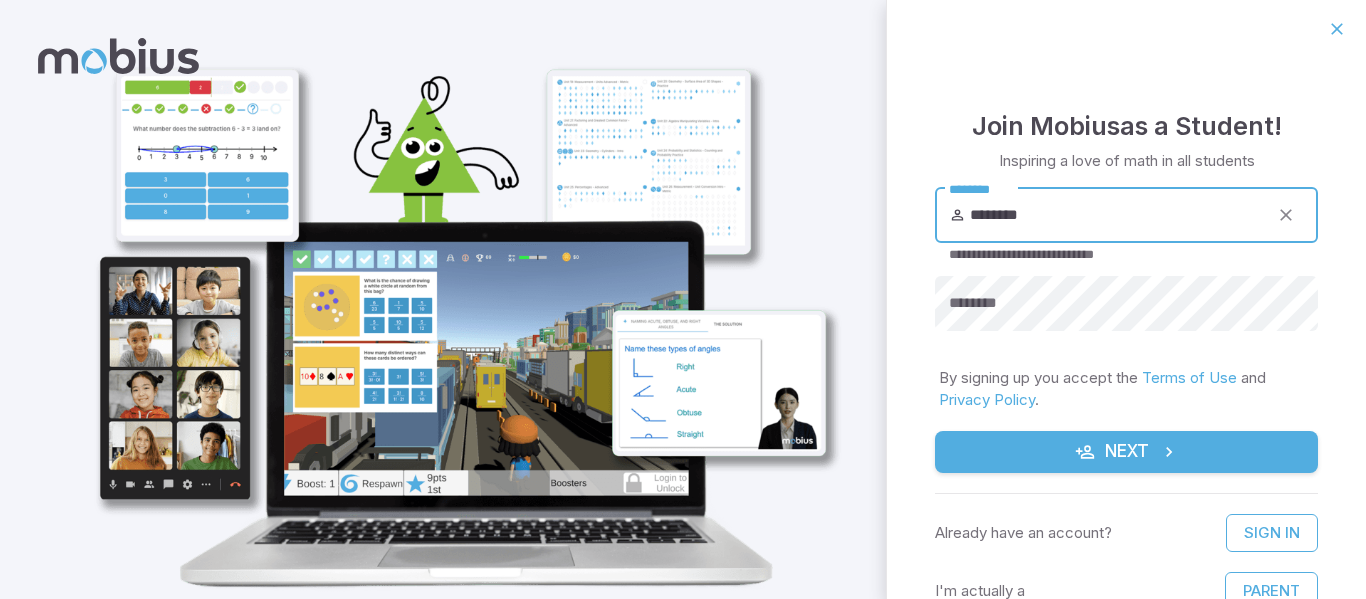 type on "********" 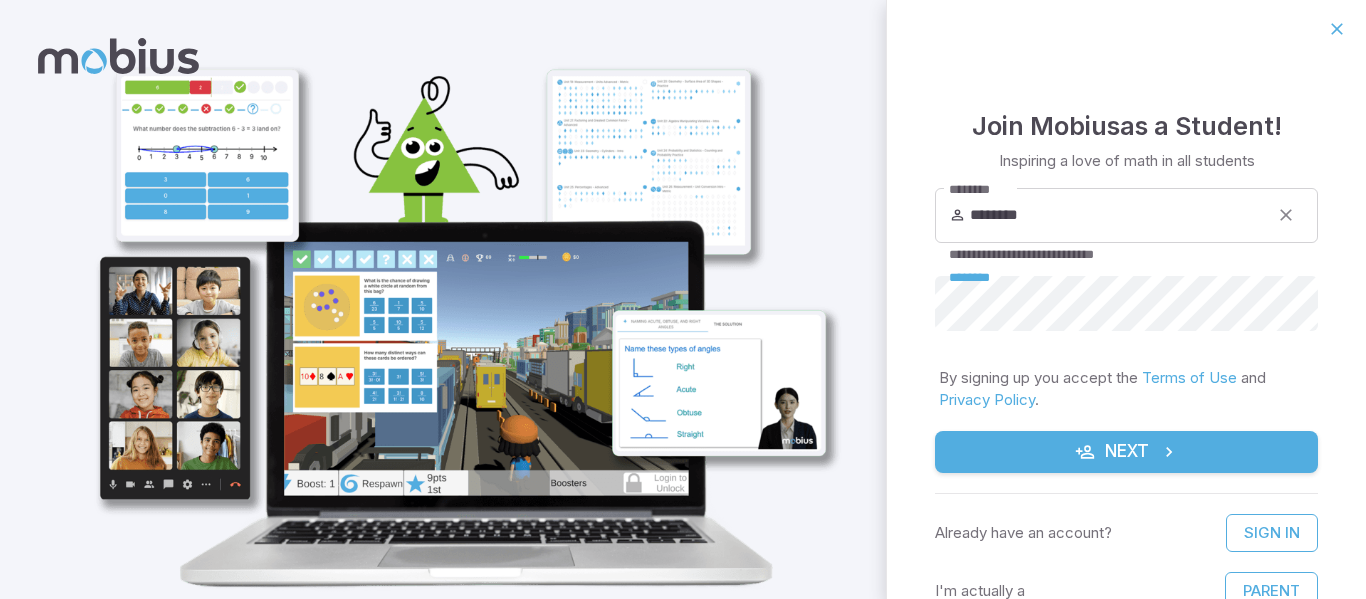 click on "Next" at bounding box center [1126, 452] 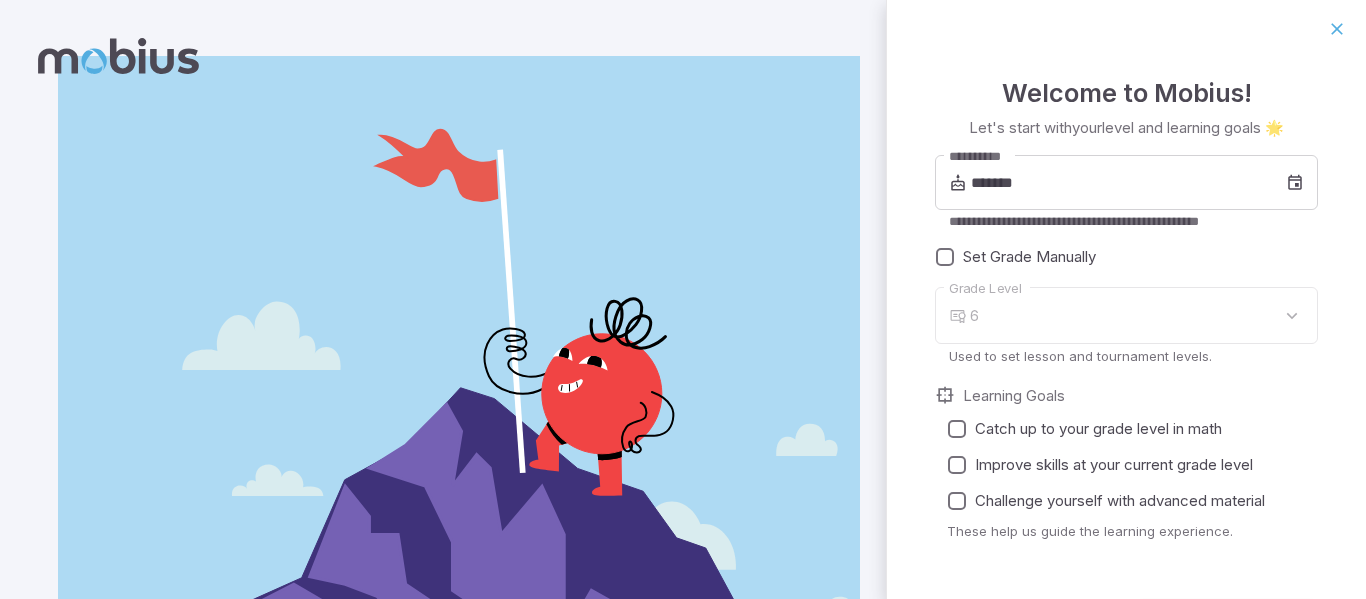 click on "6" at bounding box center (1144, 315) 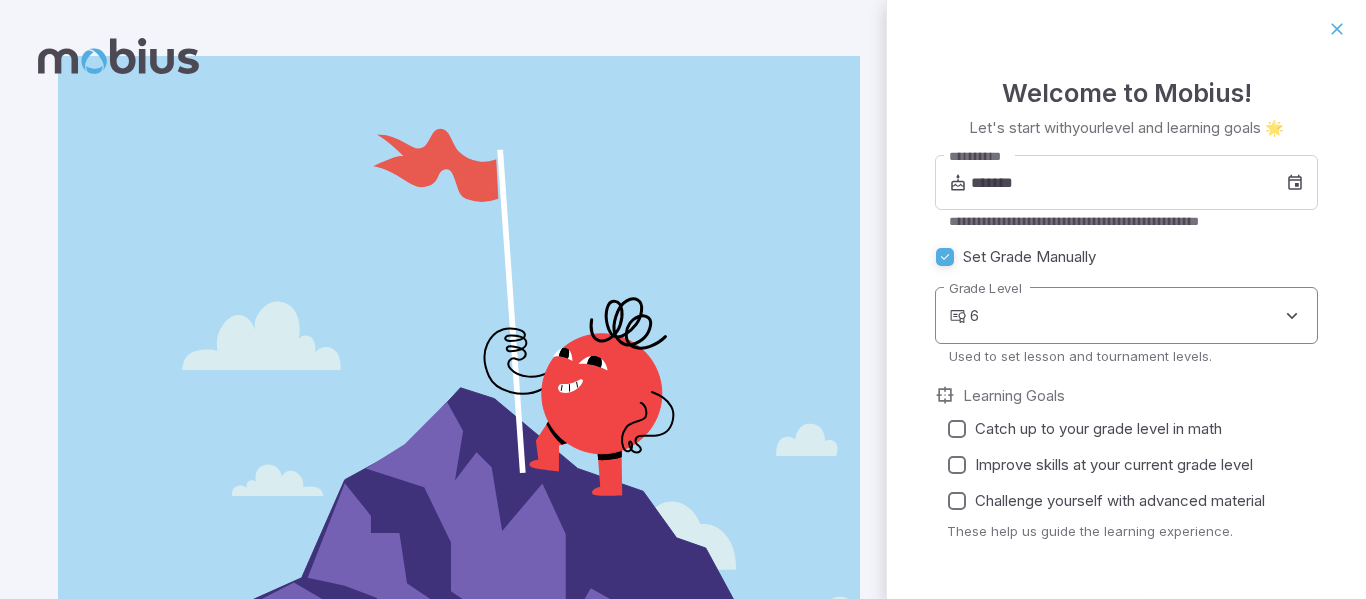 click on "**********" at bounding box center [683, 382] 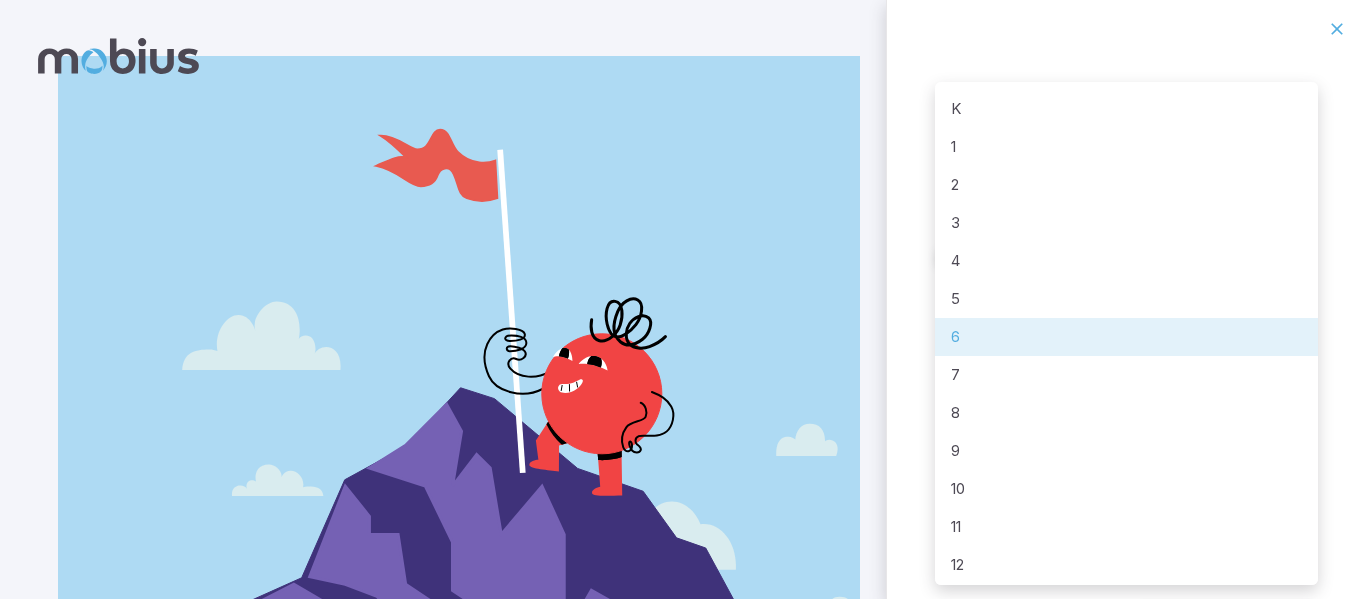 click on "9" at bounding box center (1126, 451) 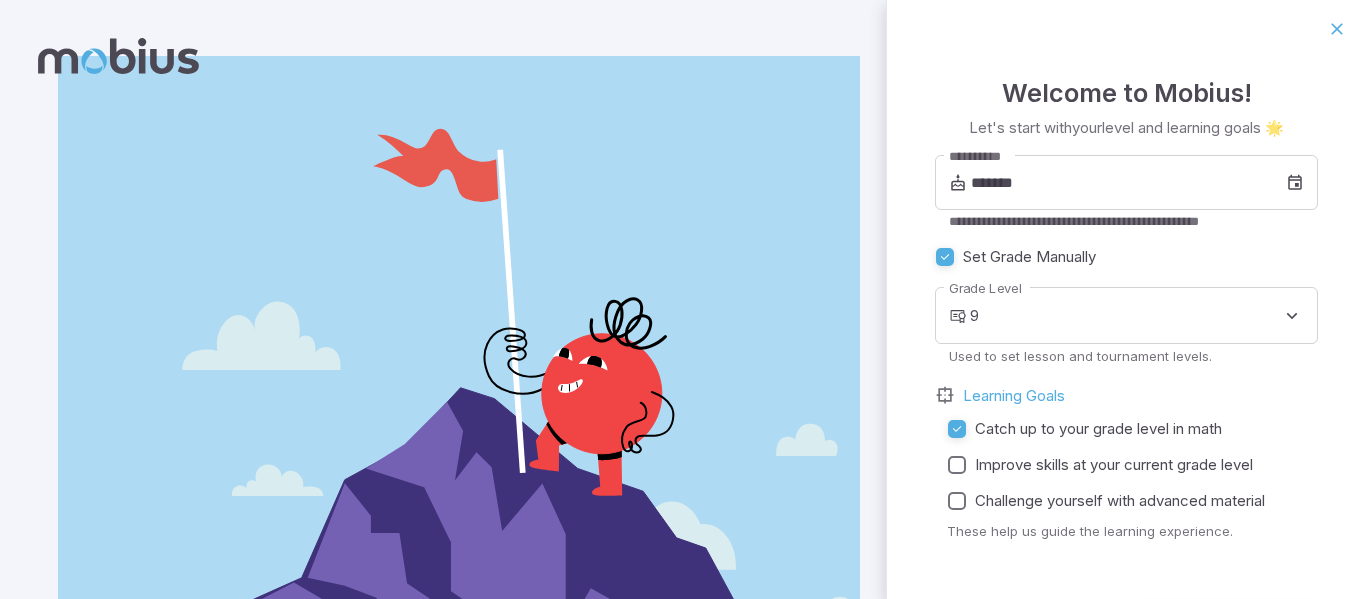 scroll, scrollTop: 58, scrollLeft: 0, axis: vertical 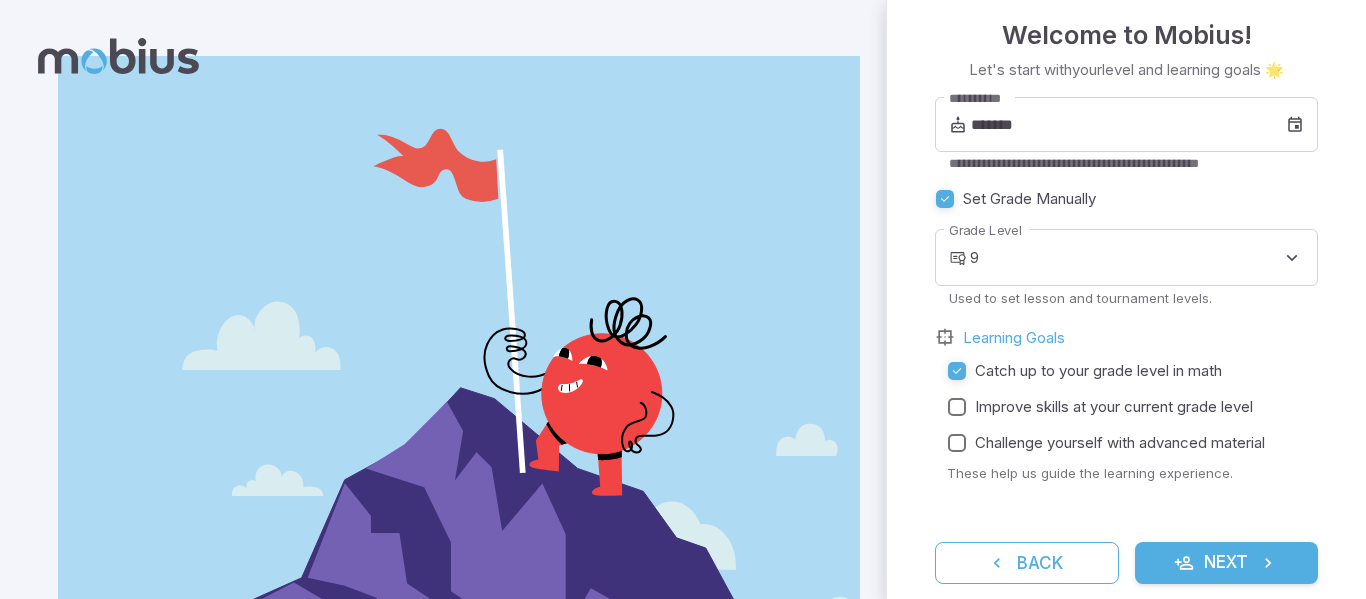 click on "Next" at bounding box center [1227, 563] 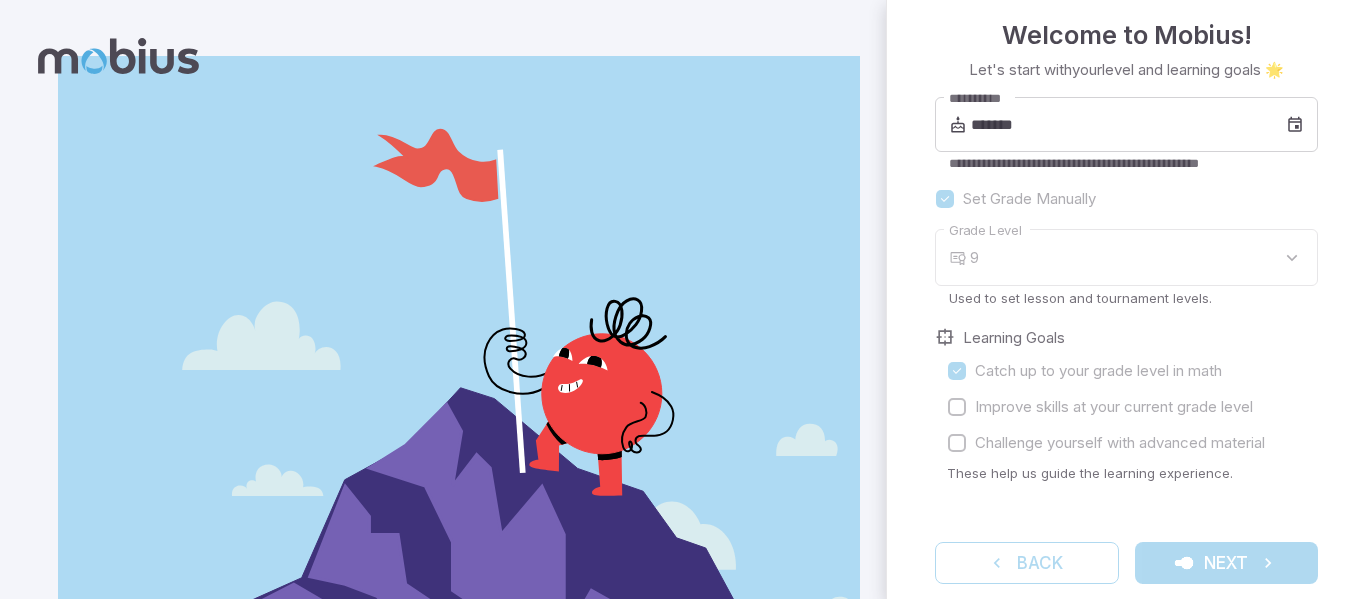 scroll, scrollTop: 0, scrollLeft: 0, axis: both 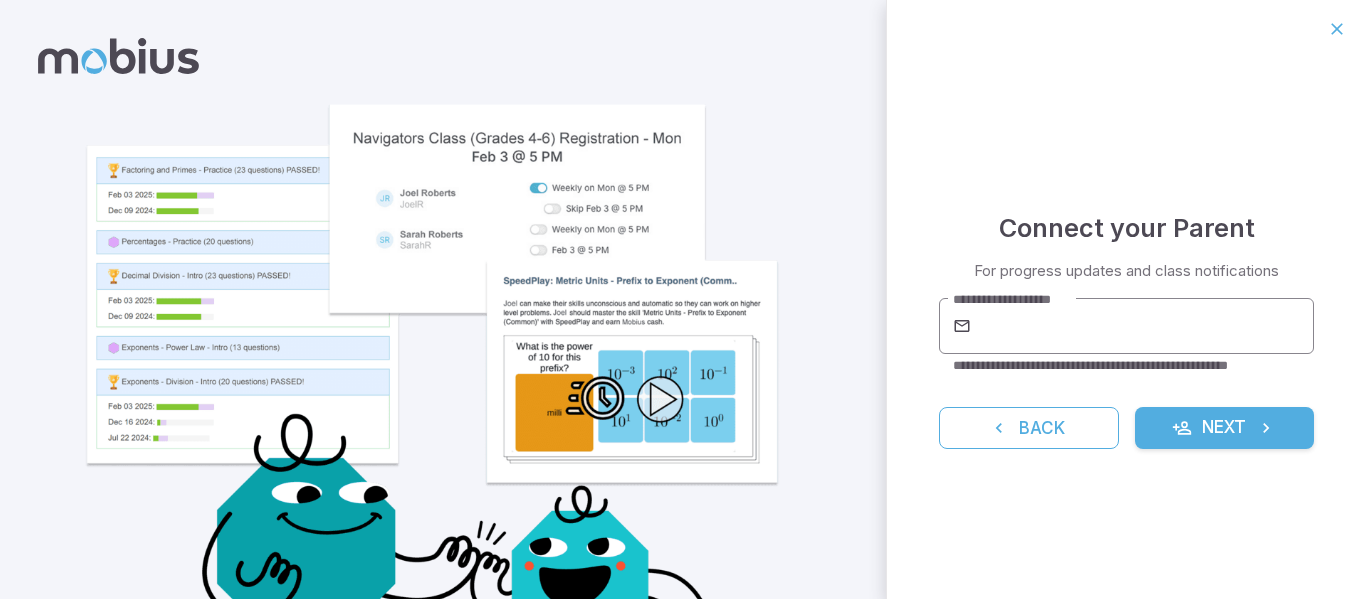 click on "**********" at bounding box center (1144, 326) 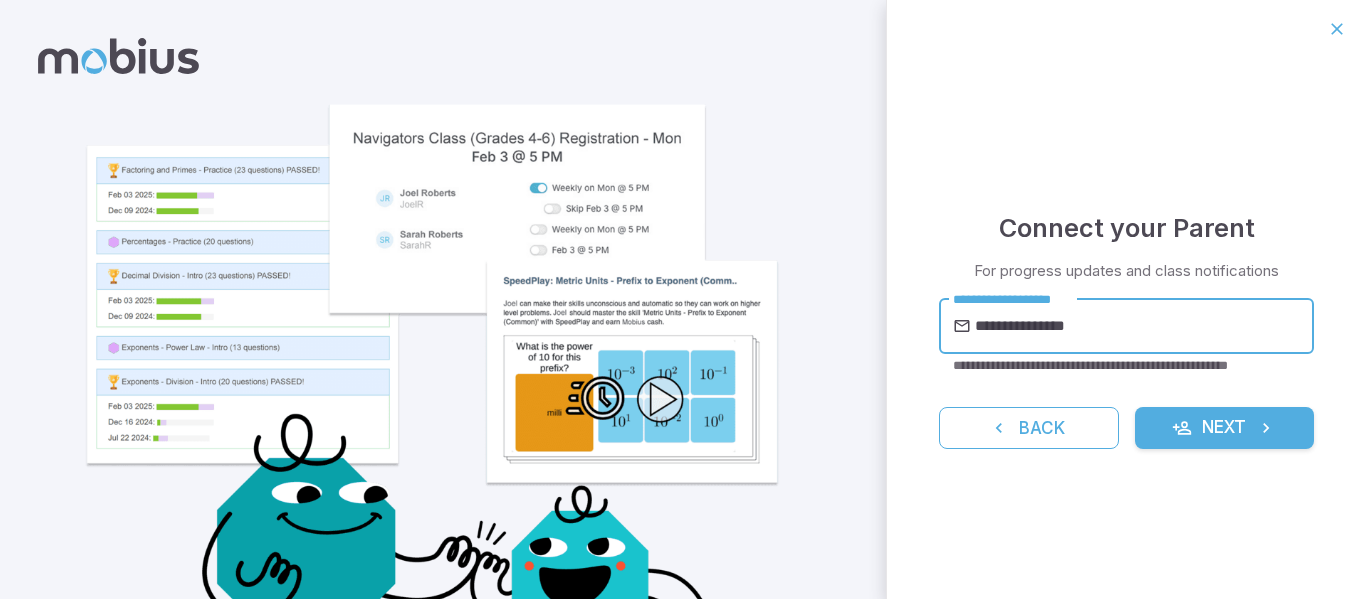 type on "**********" 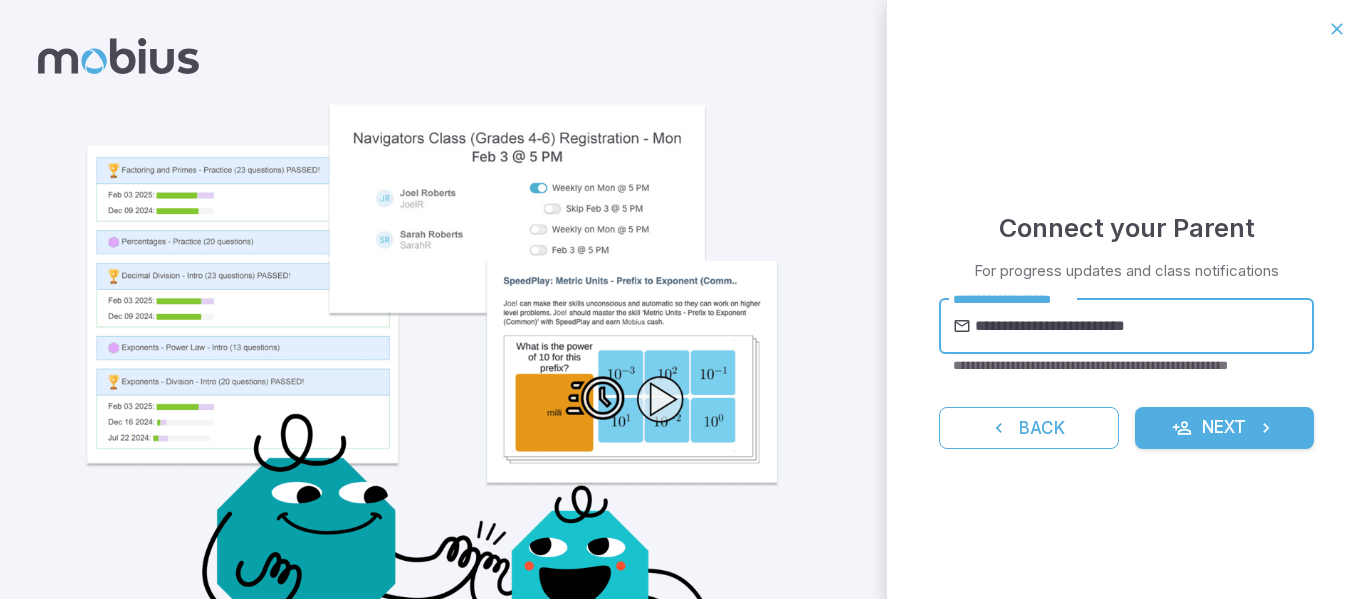 click on "Next" at bounding box center [1224, 428] 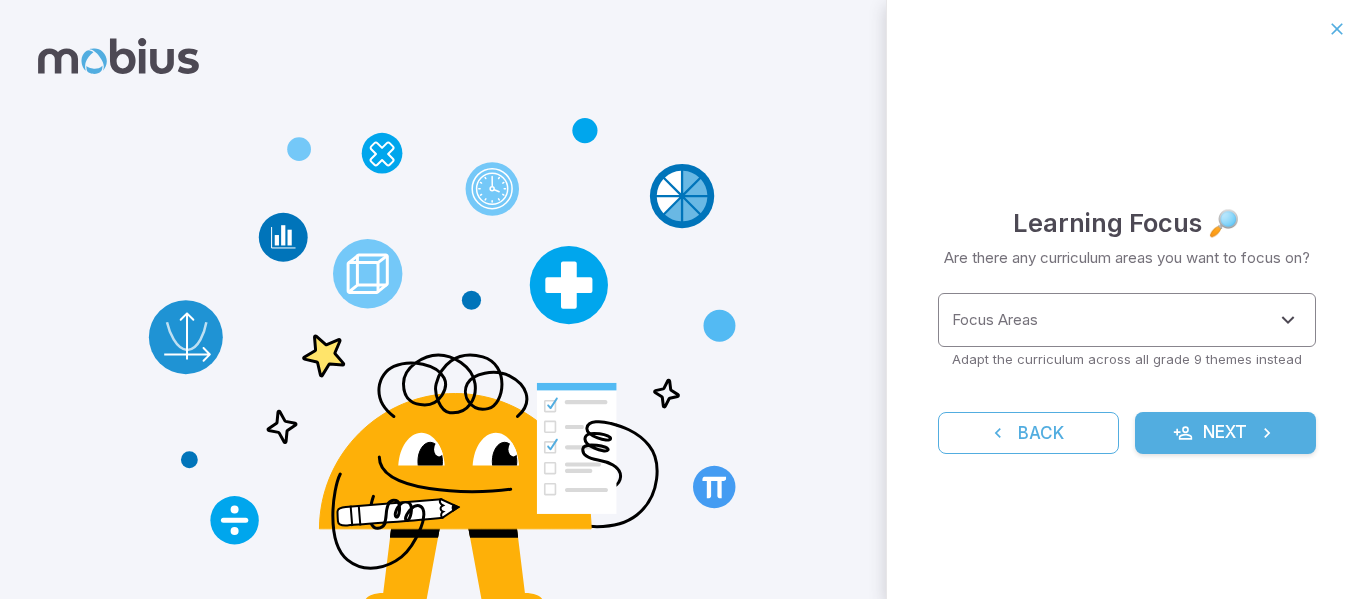click on "Focus Areas" at bounding box center [1112, 320] 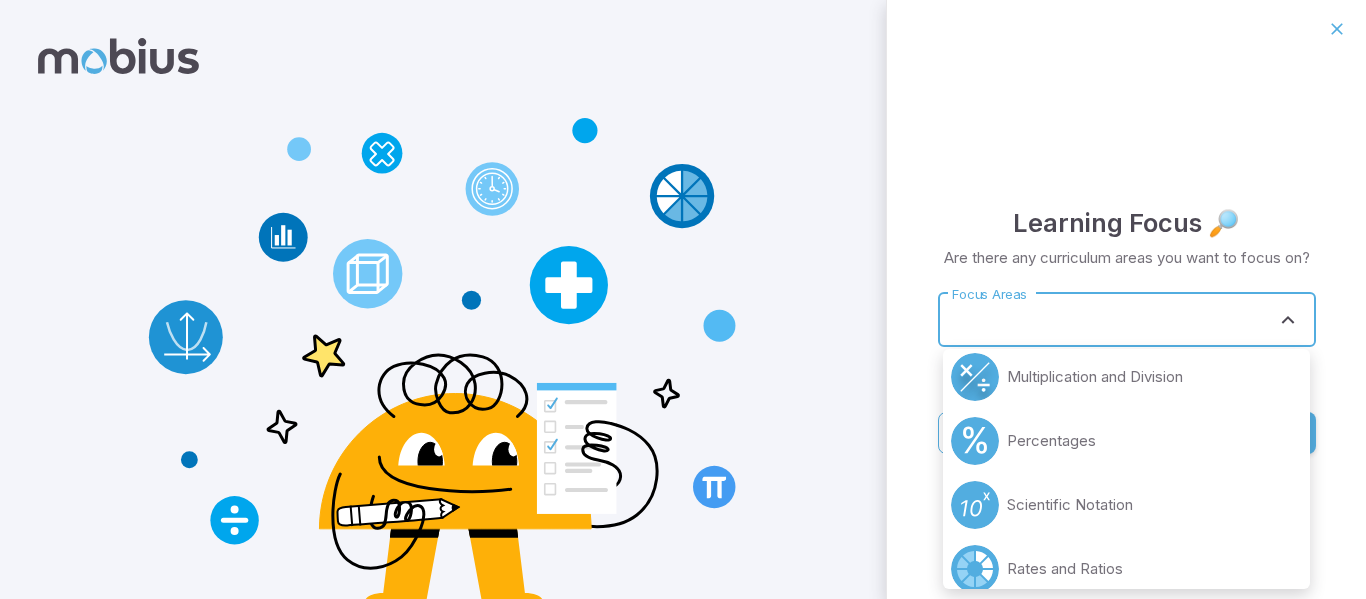scroll, scrollTop: 719, scrollLeft: 0, axis: vertical 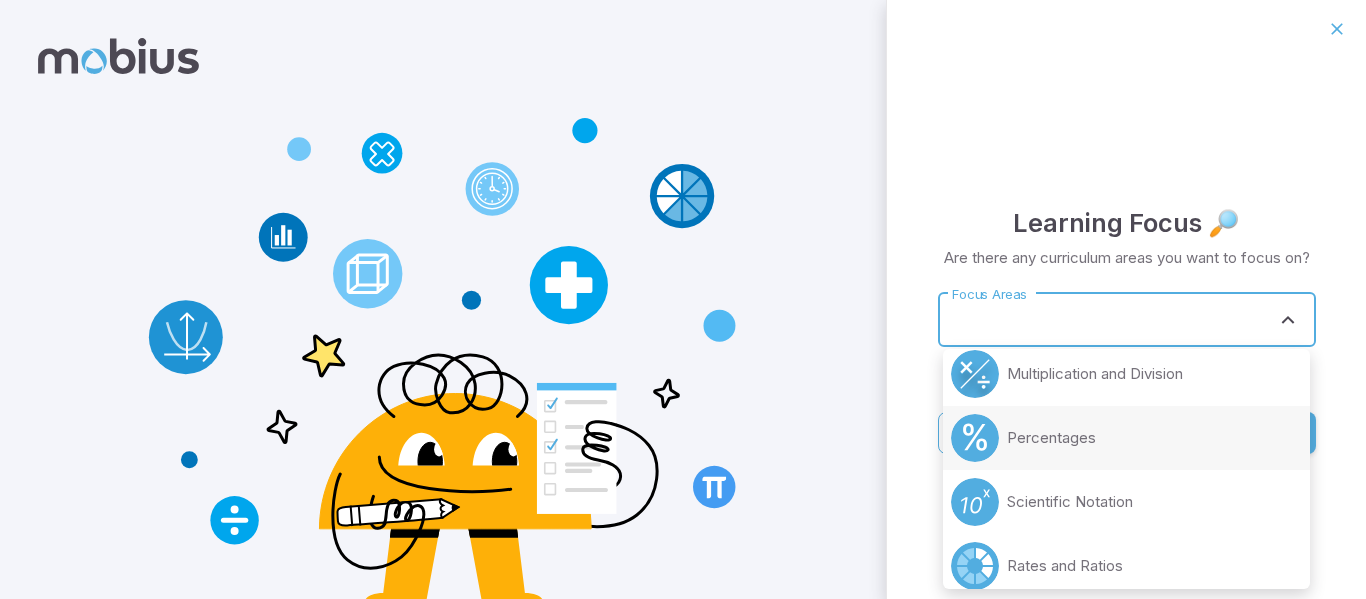 click on "Percentages" at bounding box center (1051, 438) 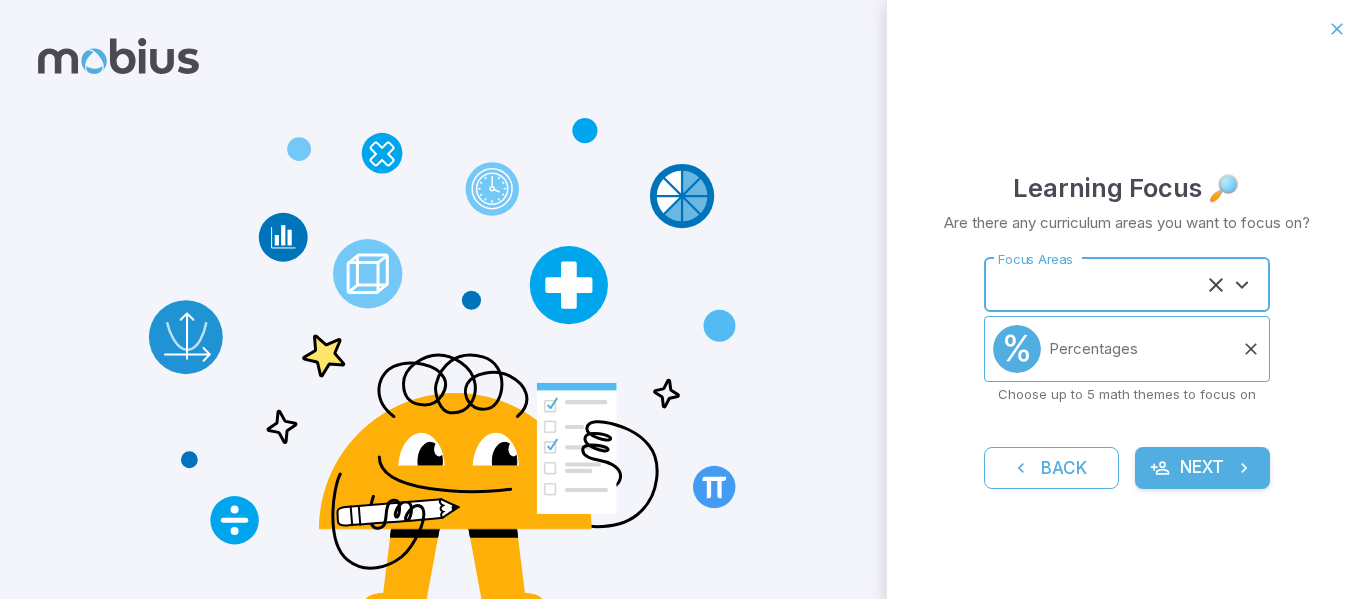 click on "Next" at bounding box center [1202, 468] 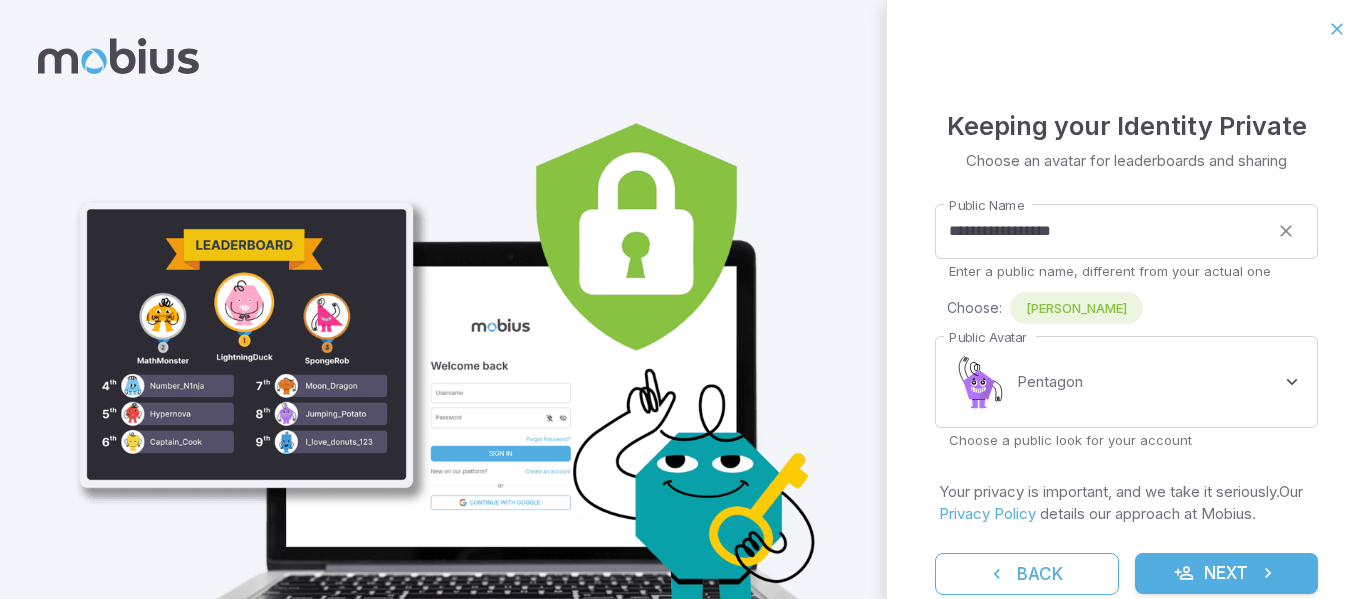 click on "Next" at bounding box center (1227, 574) 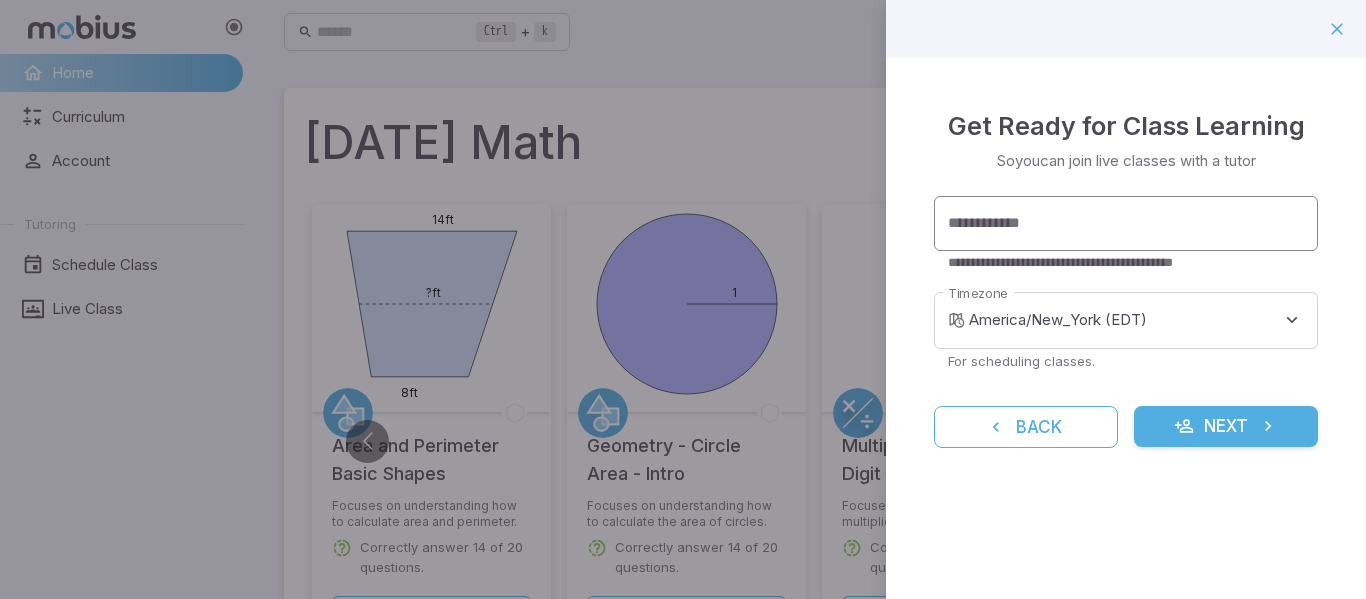 click on "**********" at bounding box center [1126, 223] 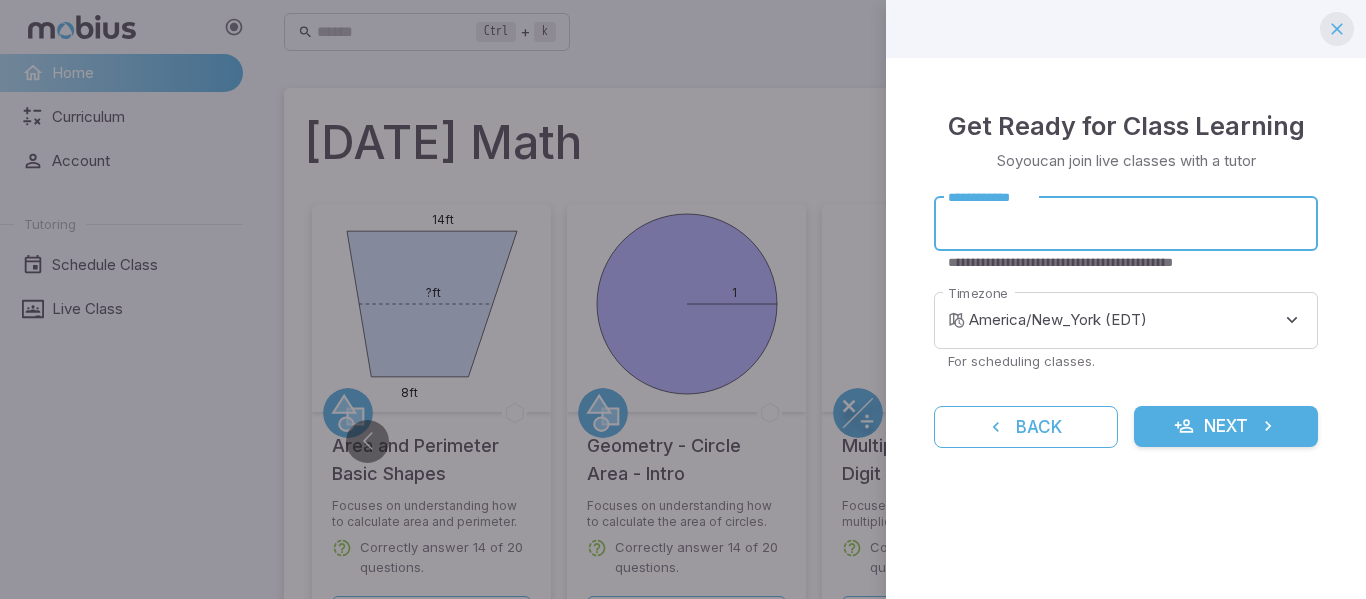 click at bounding box center (1337, 29) 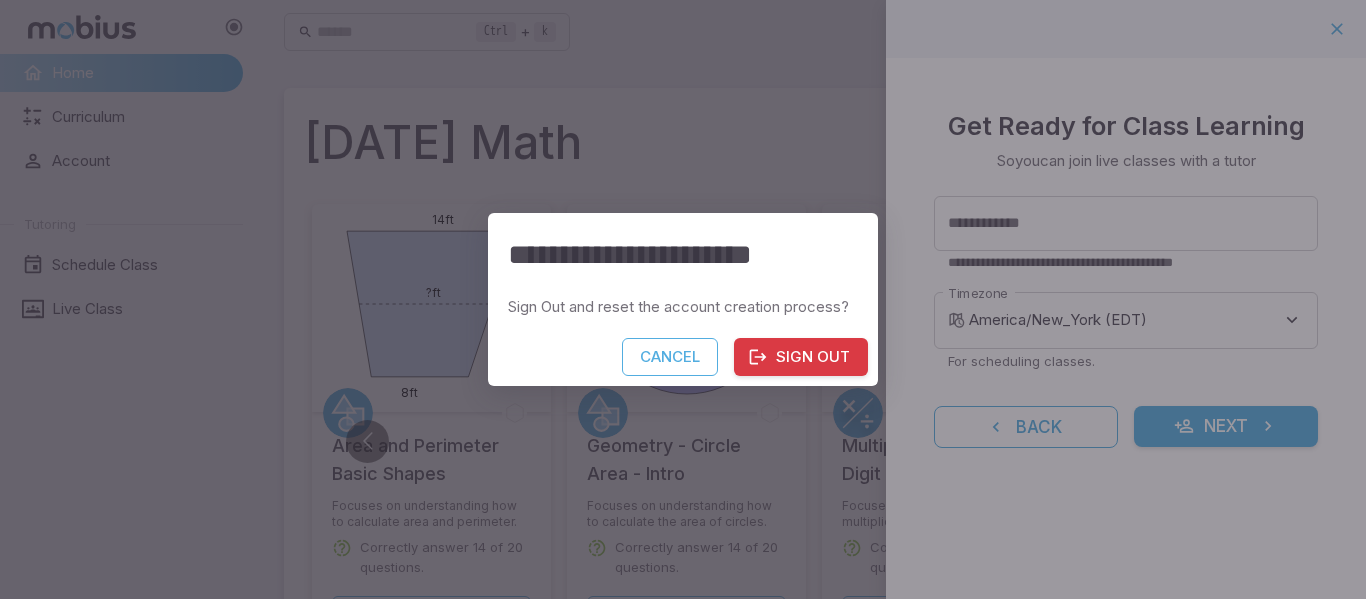 click on "Sign Out" at bounding box center [801, 357] 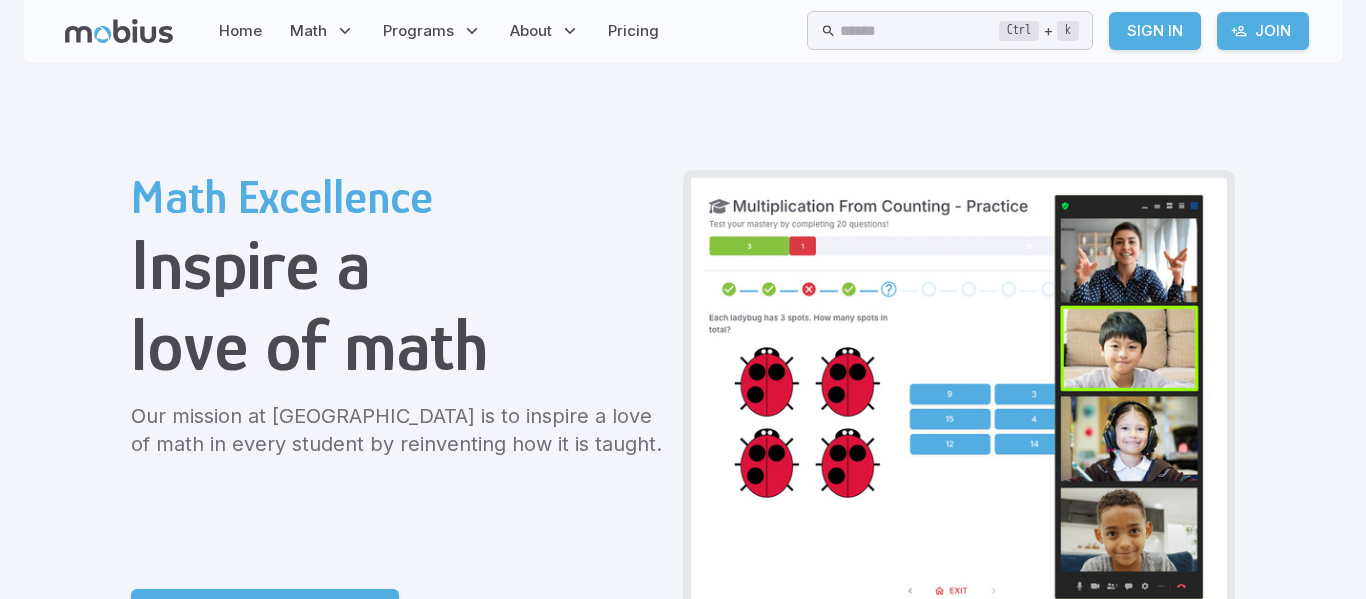 scroll, scrollTop: 0, scrollLeft: 0, axis: both 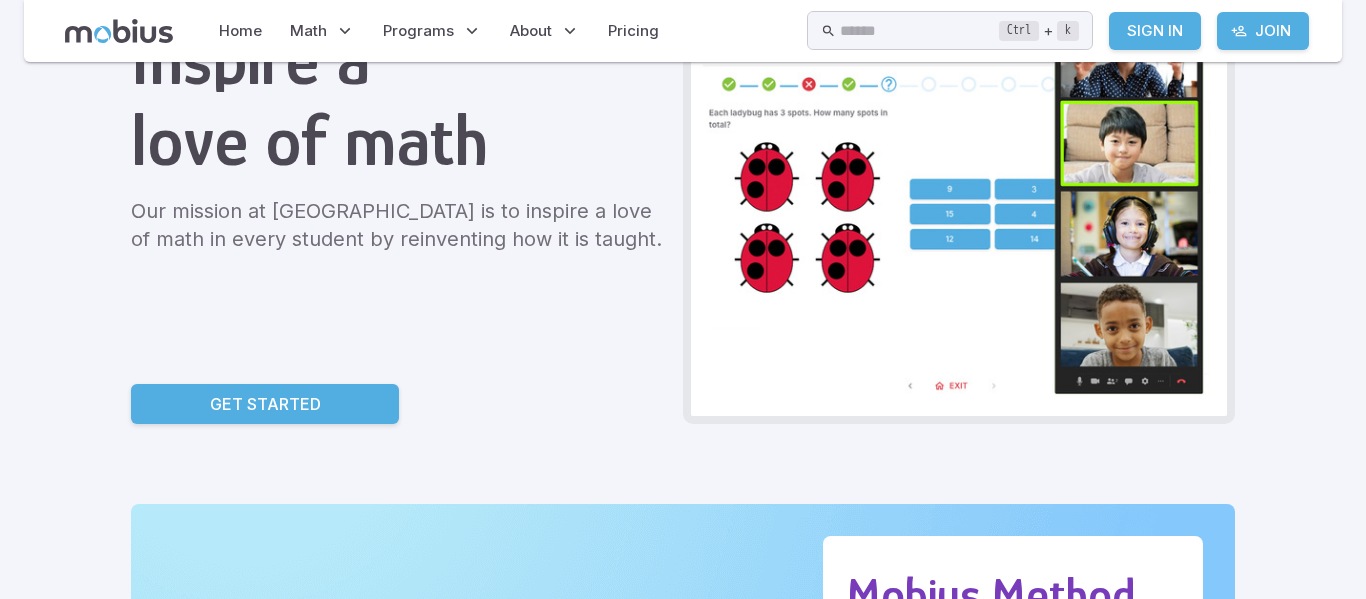 click at bounding box center (959, 194) 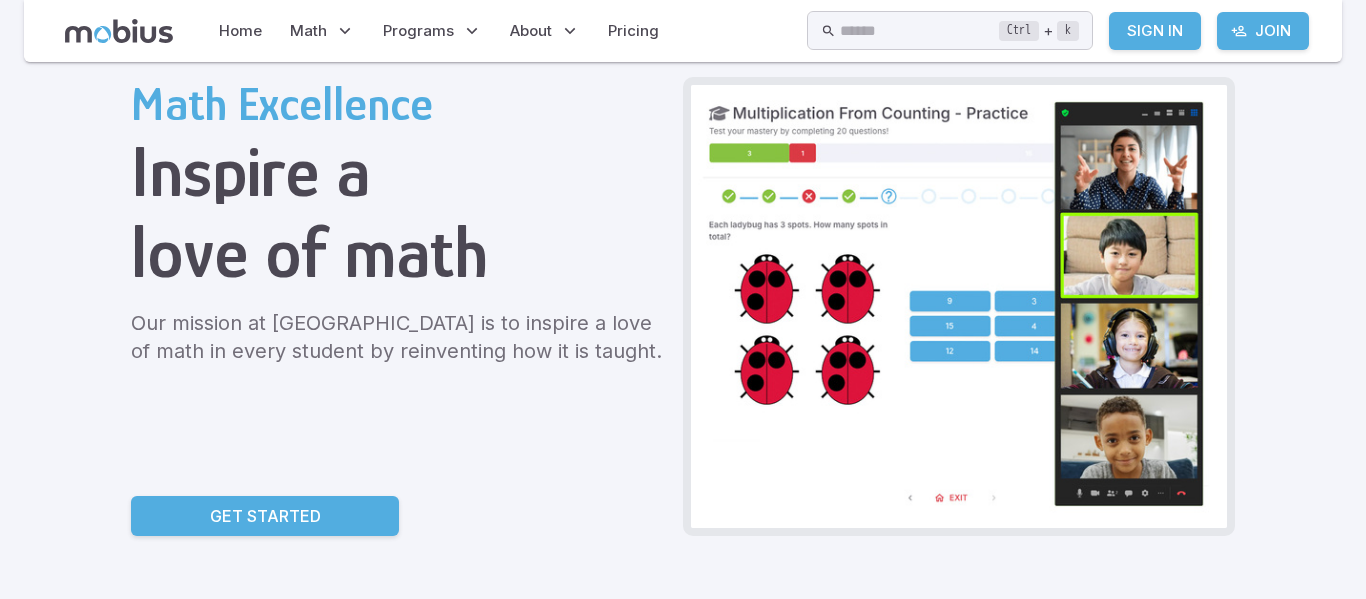scroll, scrollTop: 83, scrollLeft: 0, axis: vertical 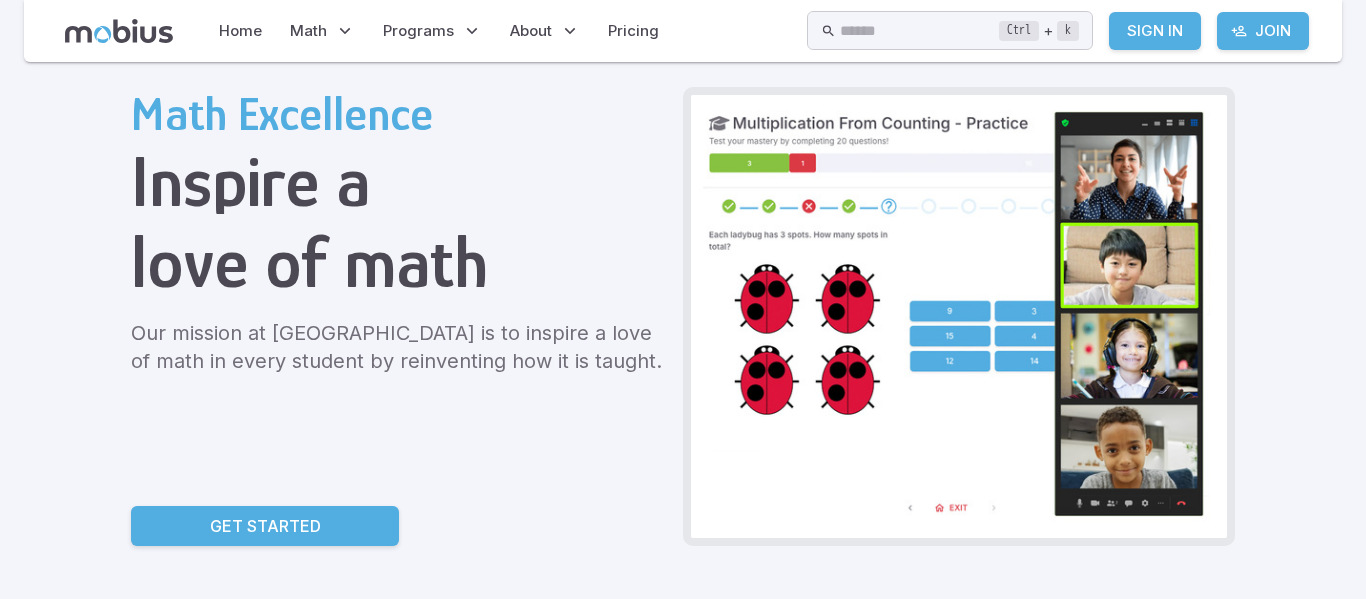 click at bounding box center (959, 316) 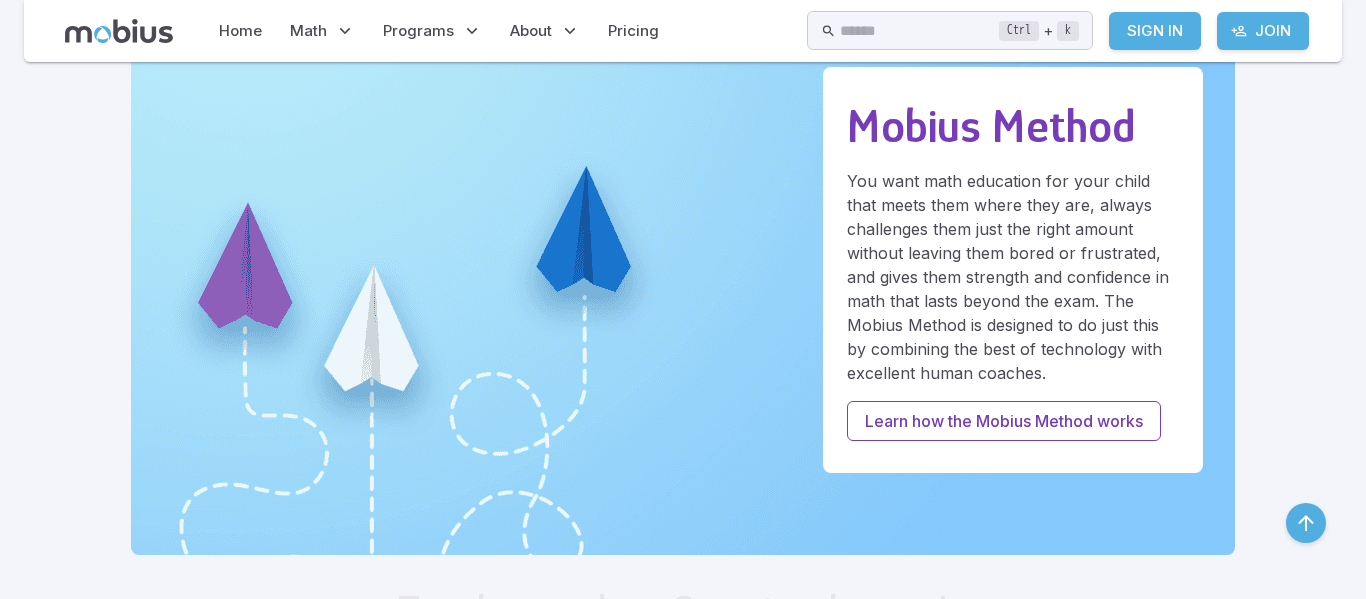 scroll, scrollTop: 0, scrollLeft: 0, axis: both 